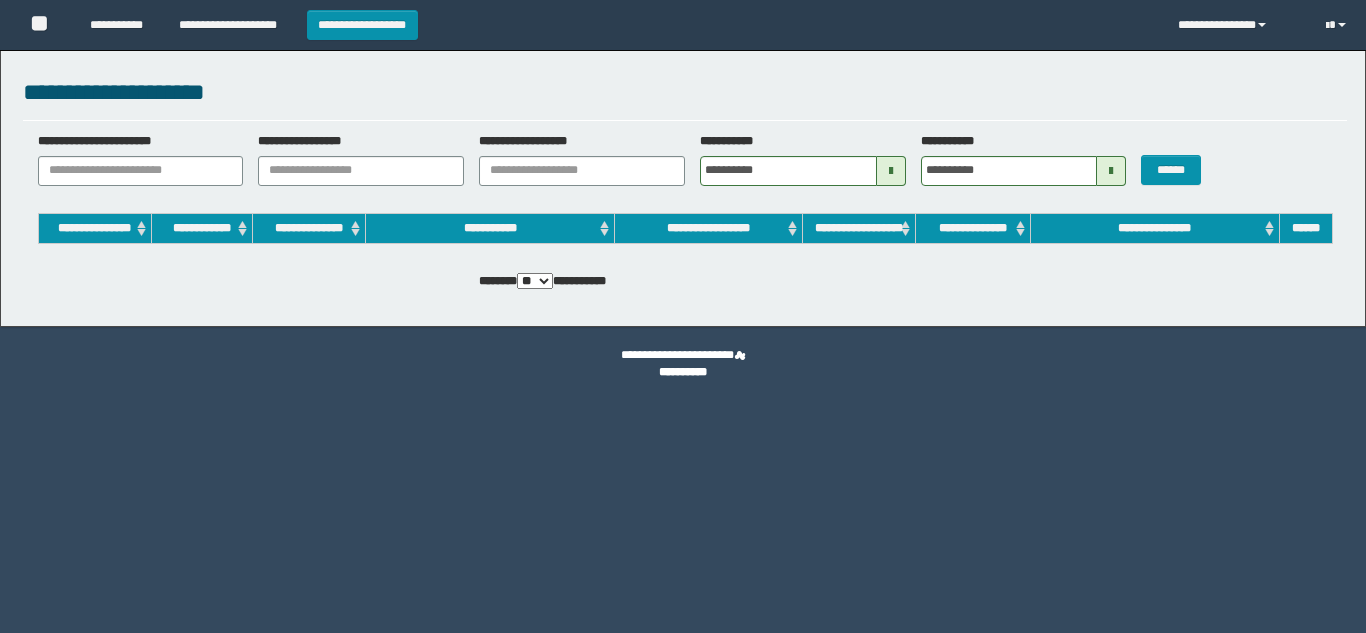 scroll, scrollTop: 0, scrollLeft: 0, axis: both 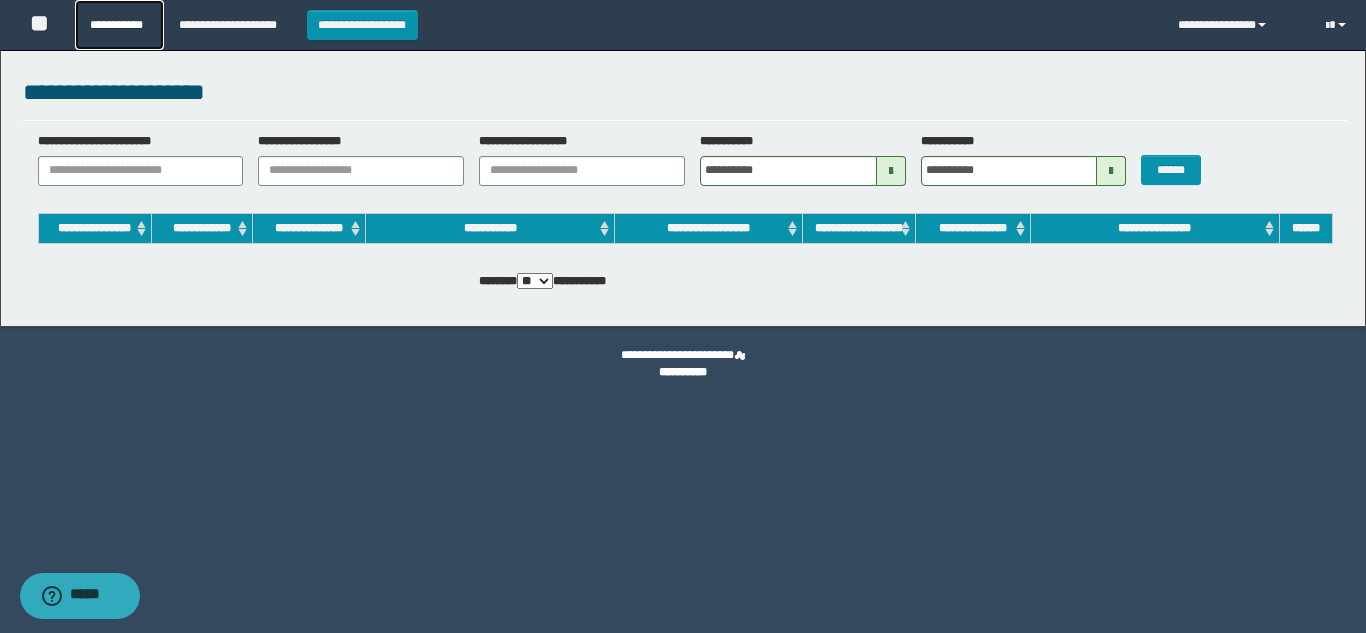 click on "**********" at bounding box center (119, 25) 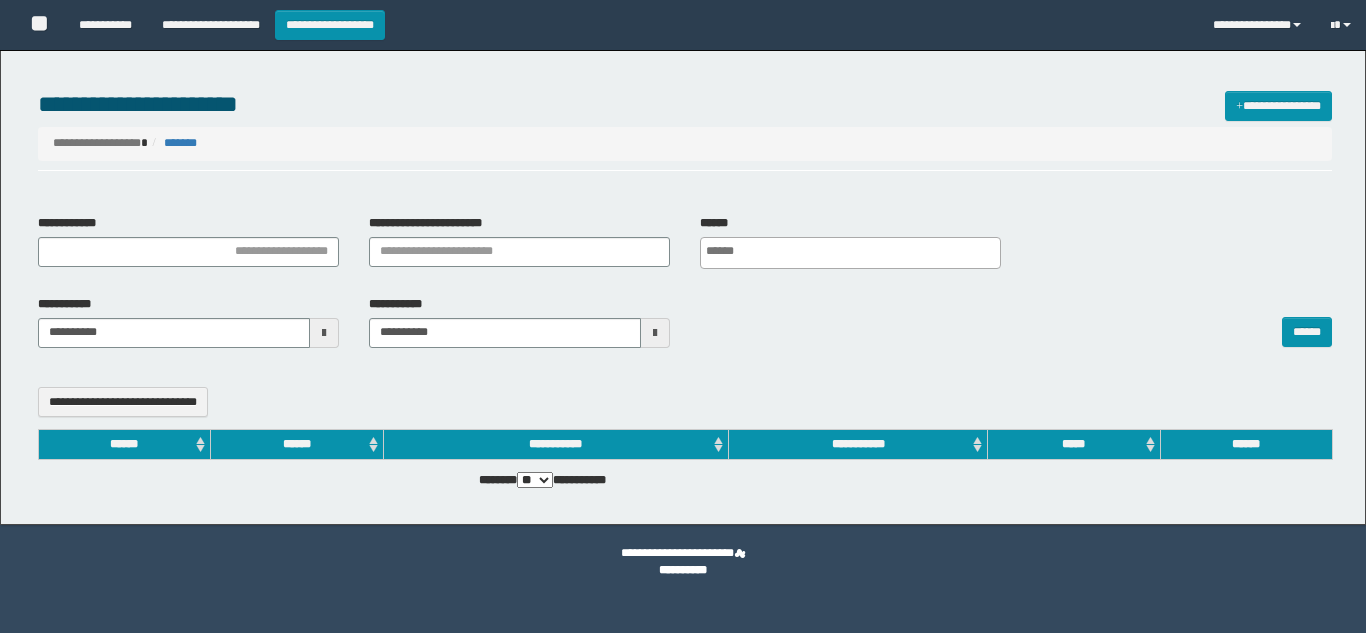 select 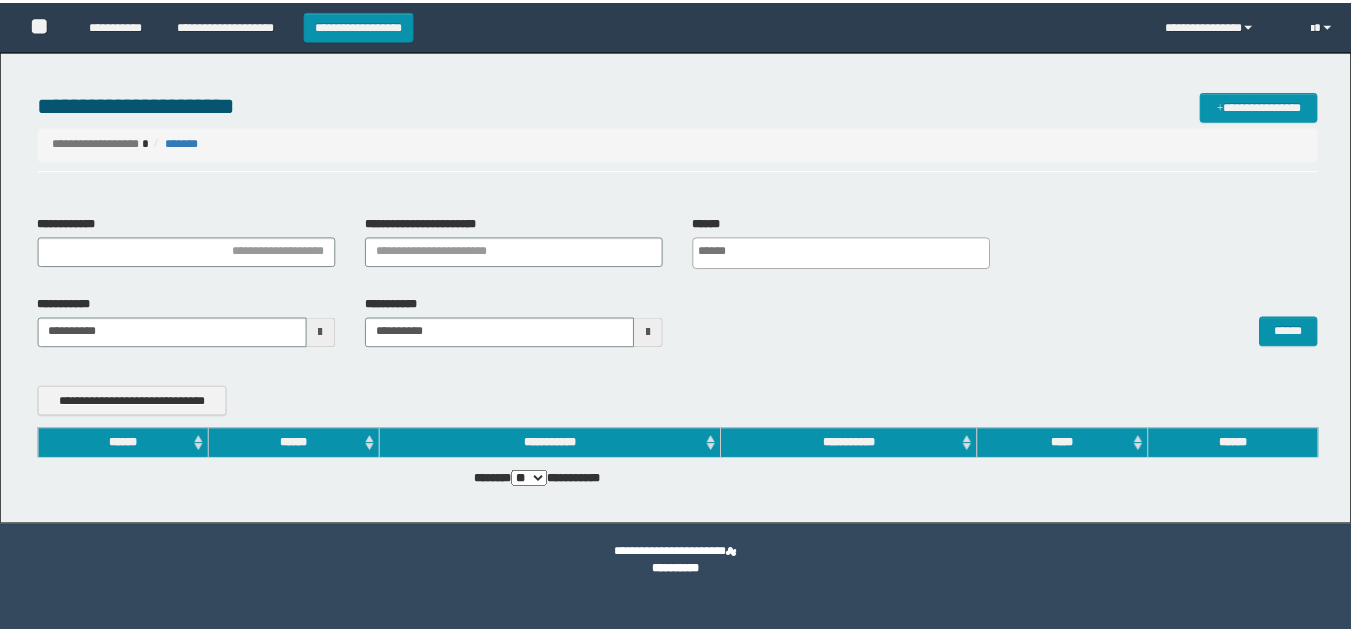 scroll, scrollTop: 0, scrollLeft: 0, axis: both 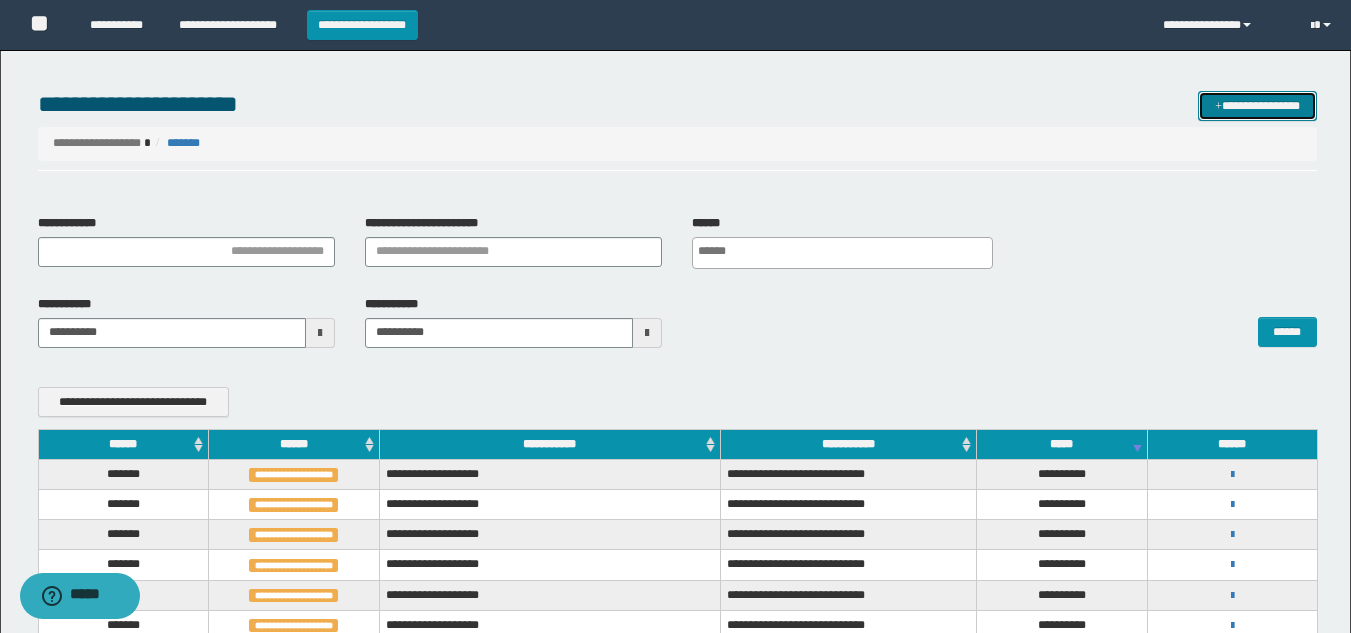 click on "**********" at bounding box center [1257, 106] 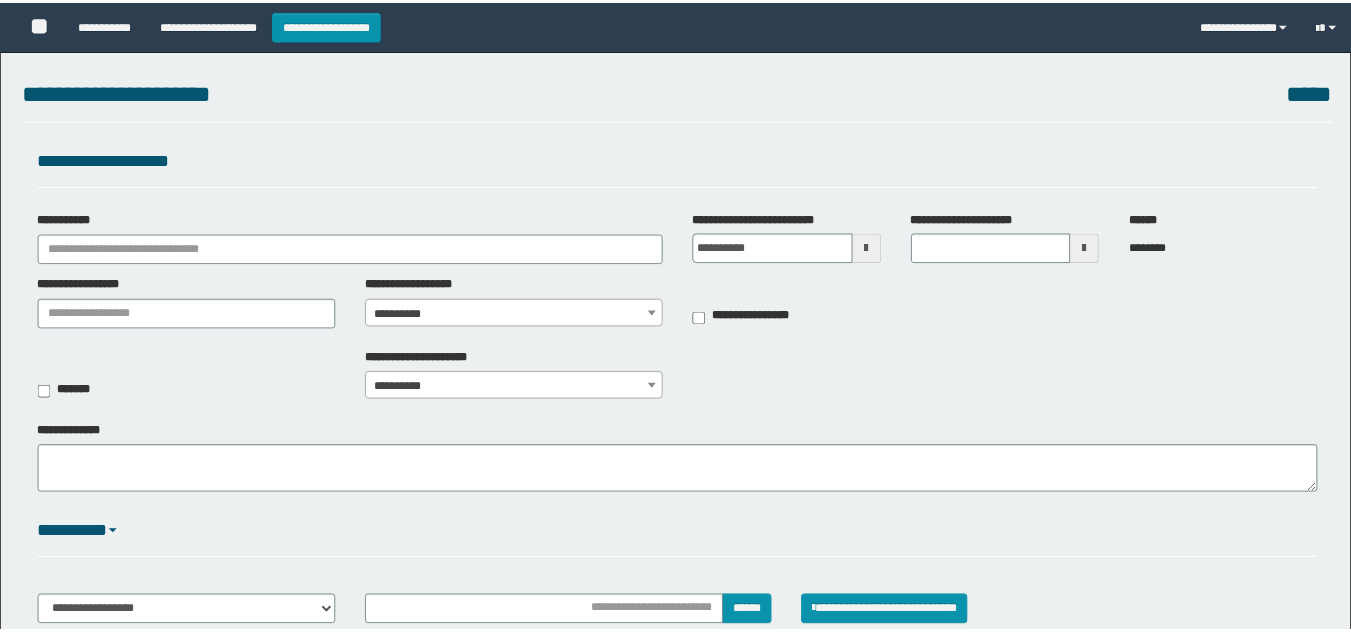 scroll, scrollTop: 0, scrollLeft: 0, axis: both 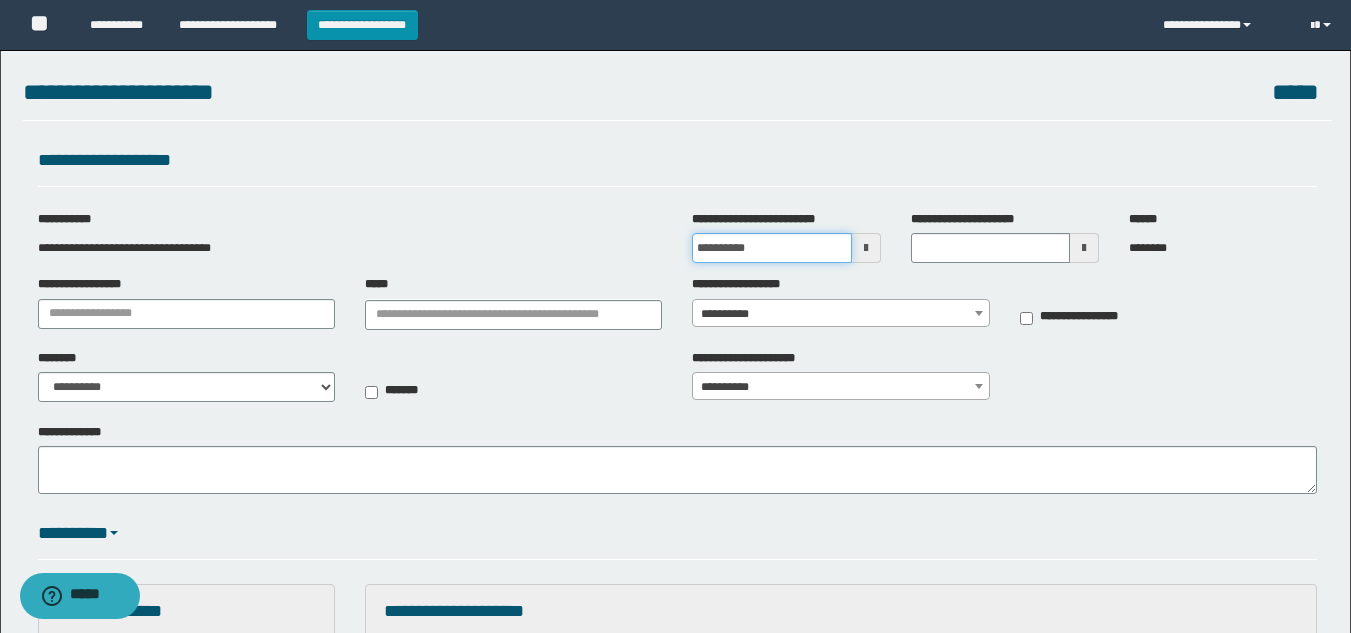 click on "**********" at bounding box center (771, 248) 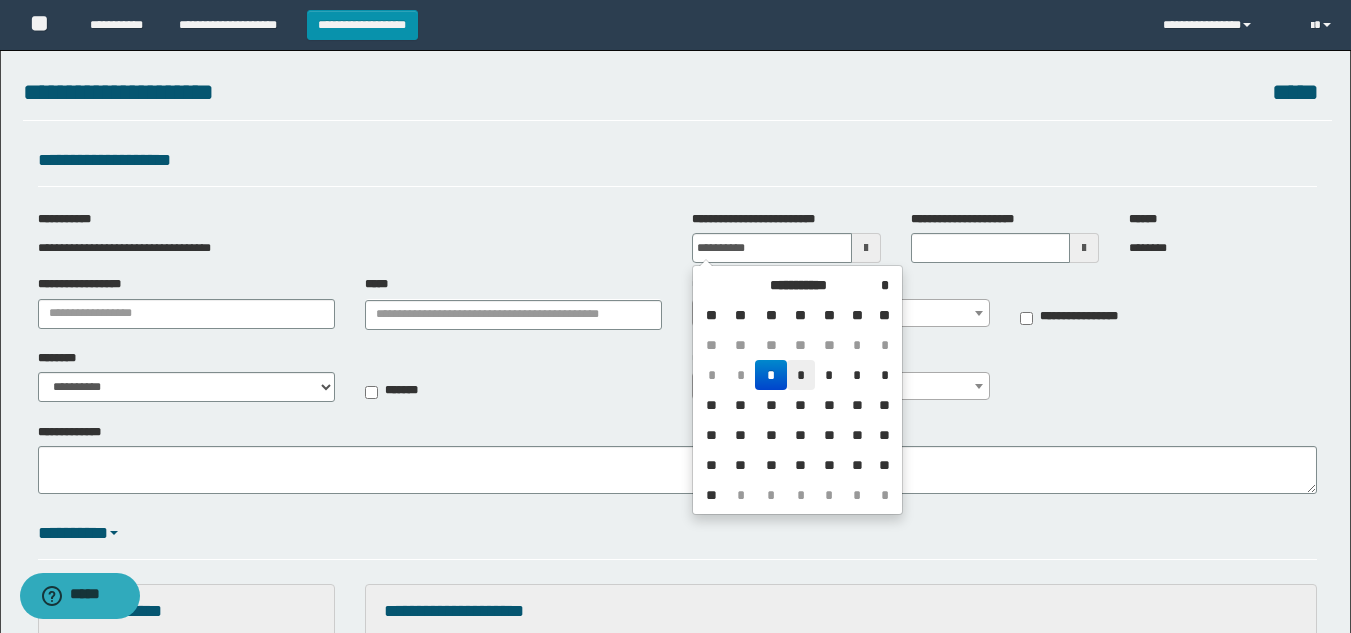 click on "*" at bounding box center [801, 375] 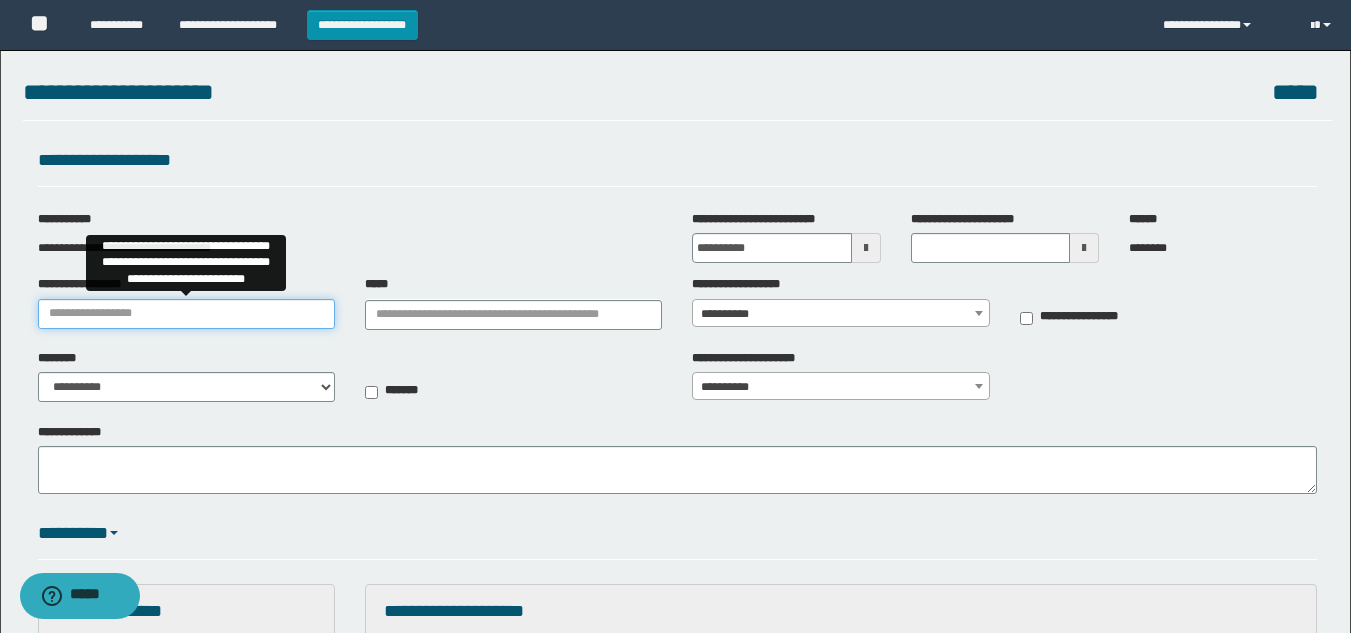 click on "**********" at bounding box center [186, 314] 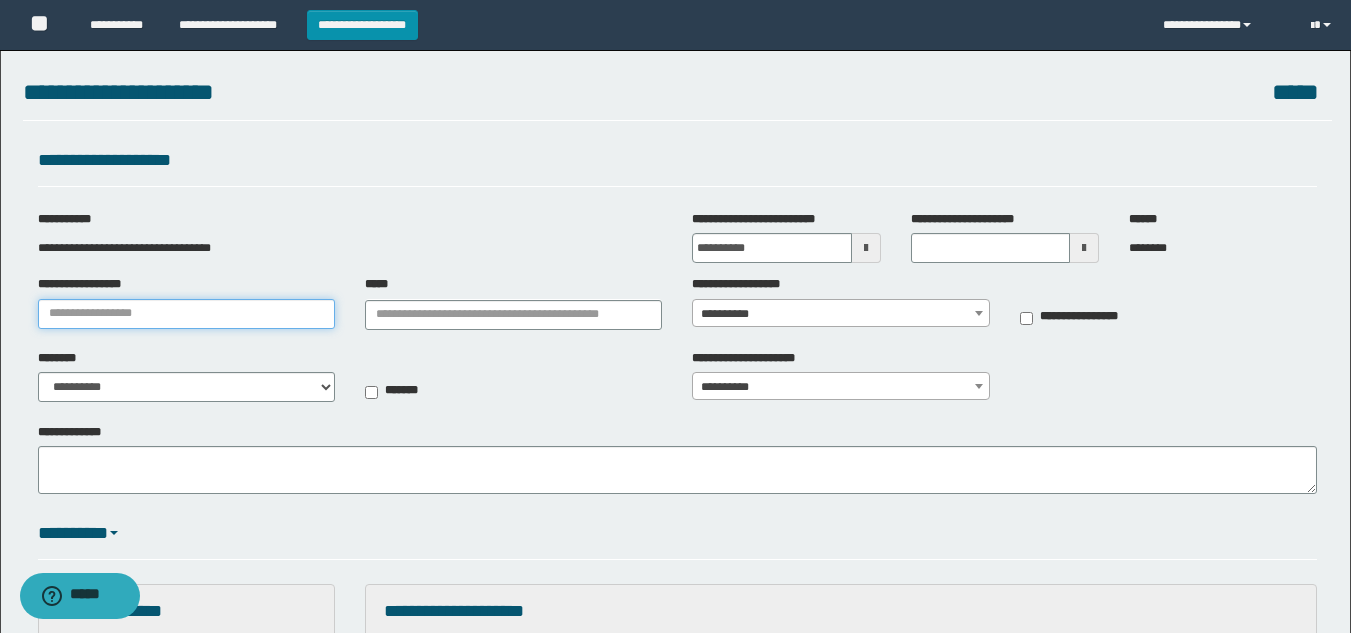 type on "**********" 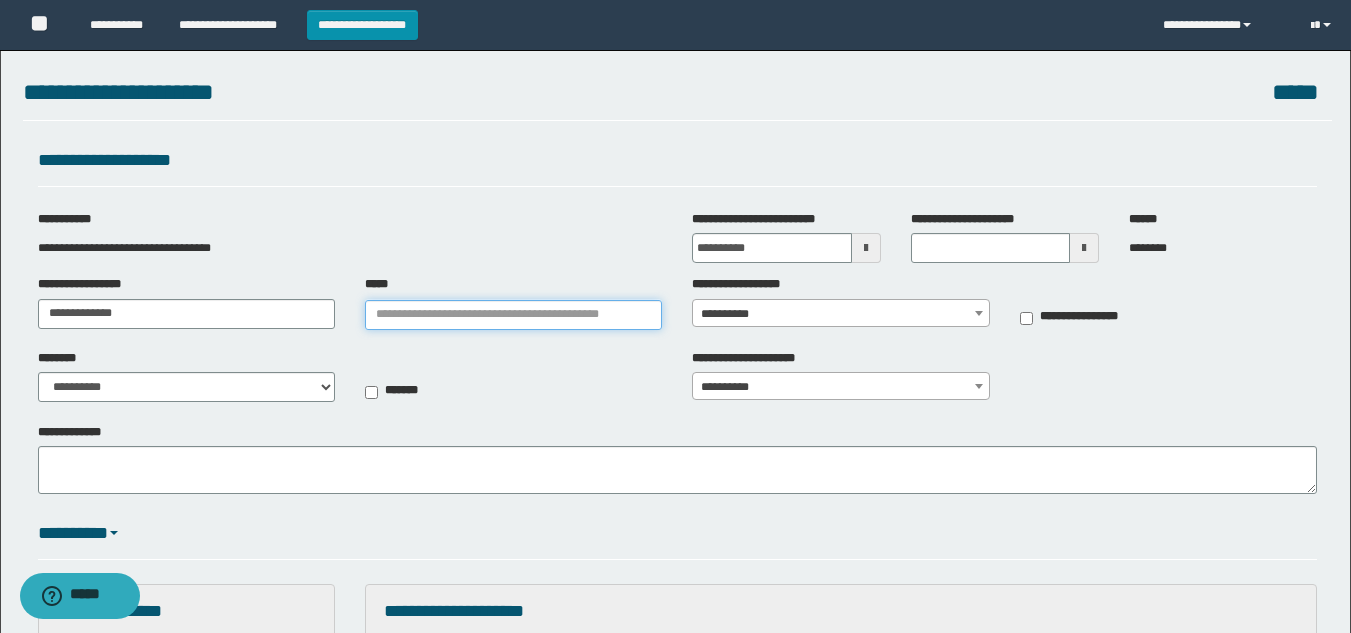 click on "*****" at bounding box center [513, 315] 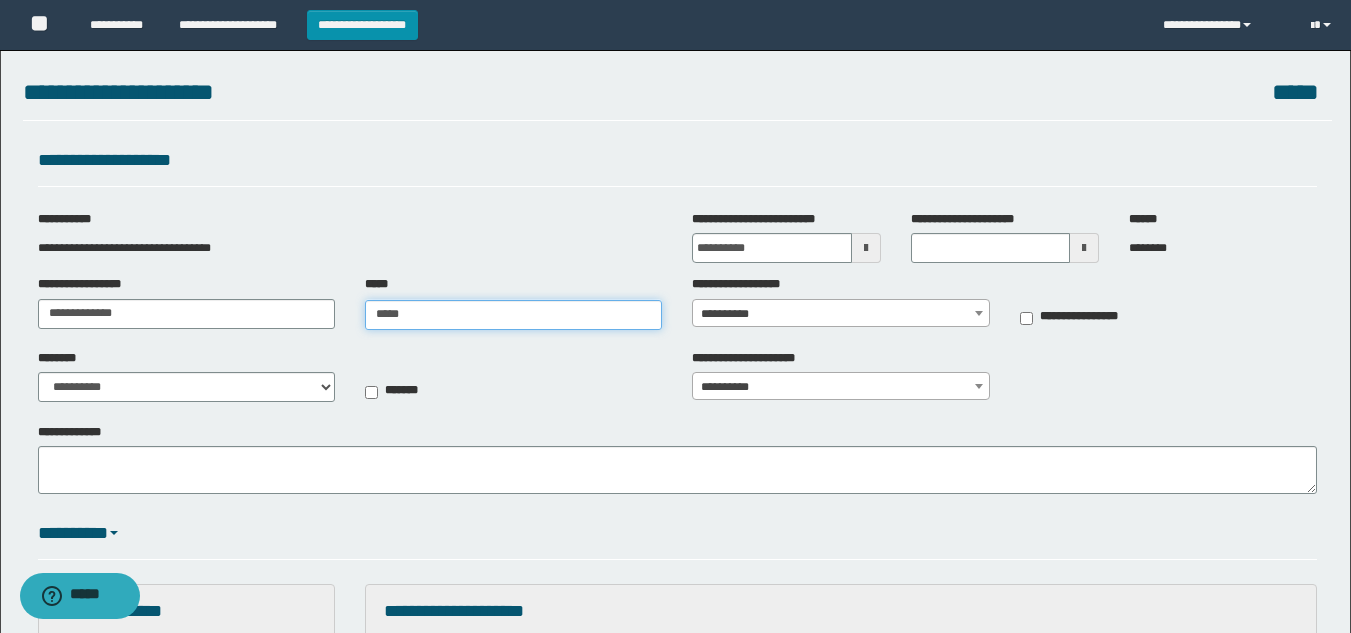 type on "******" 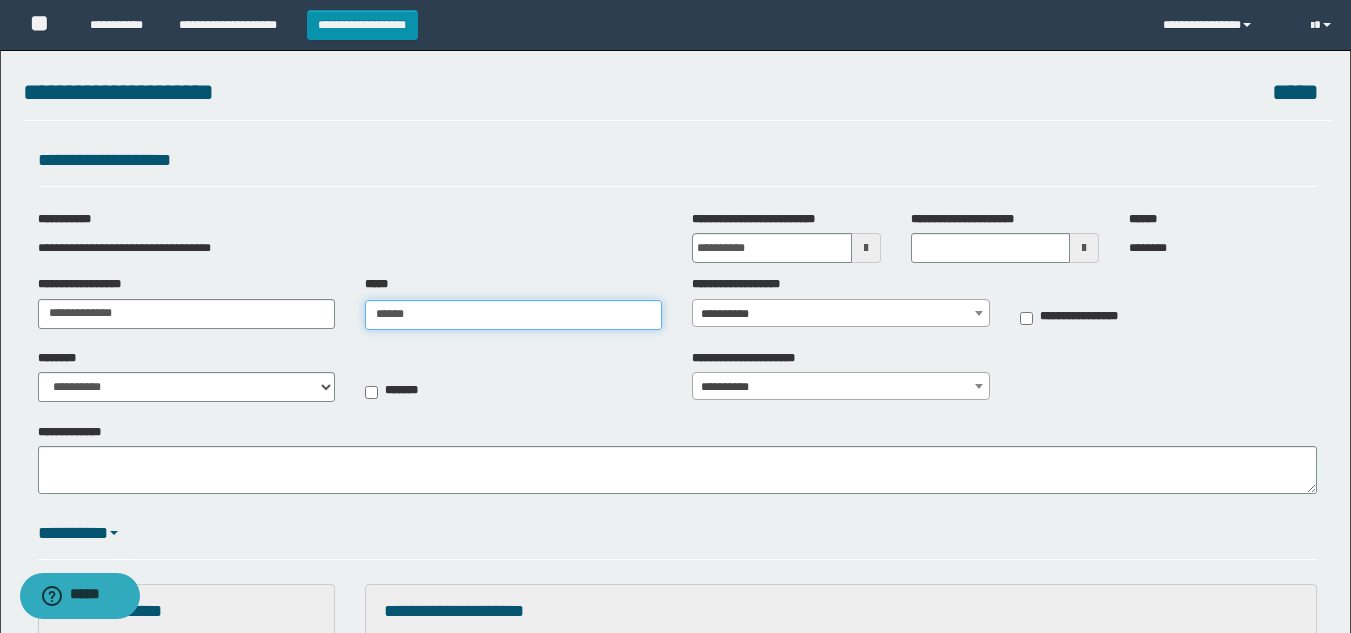 type on "******" 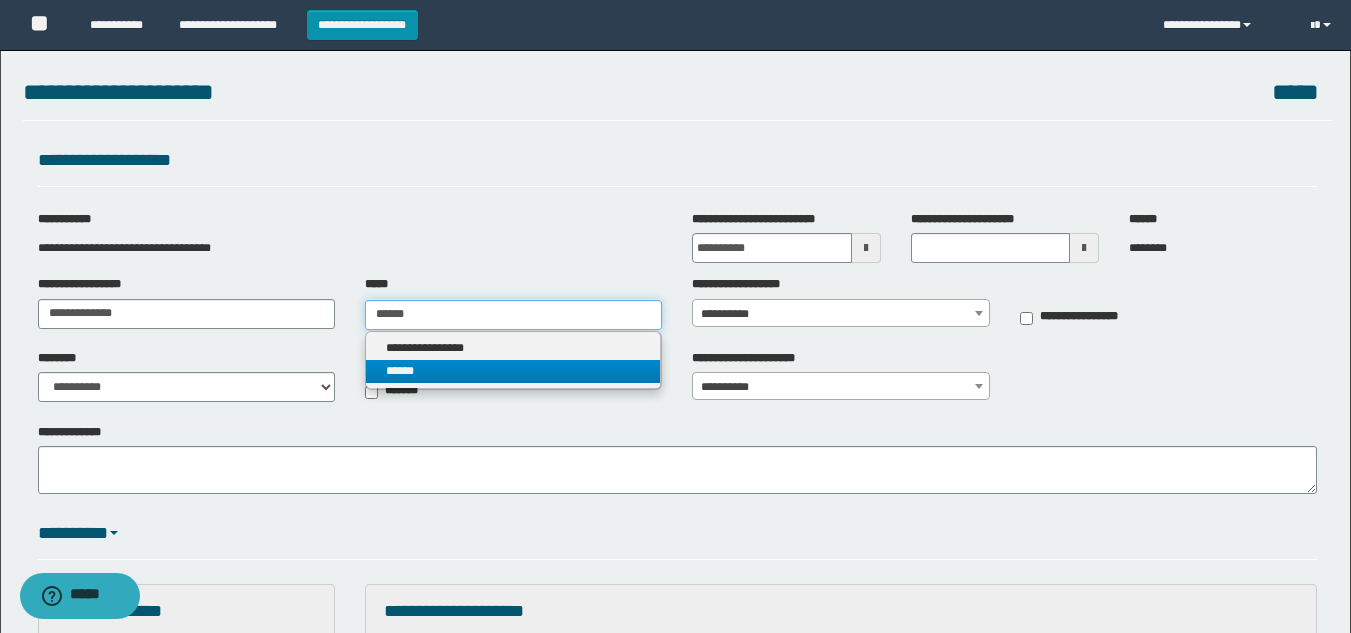 type on "******" 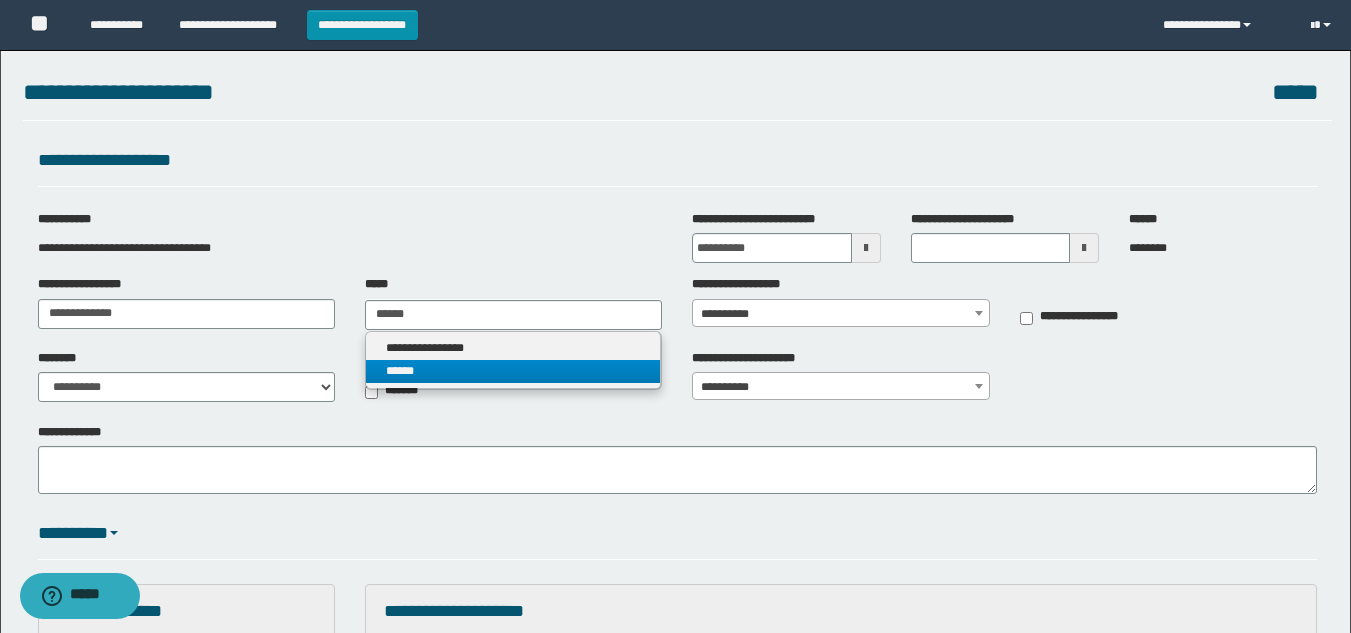 type 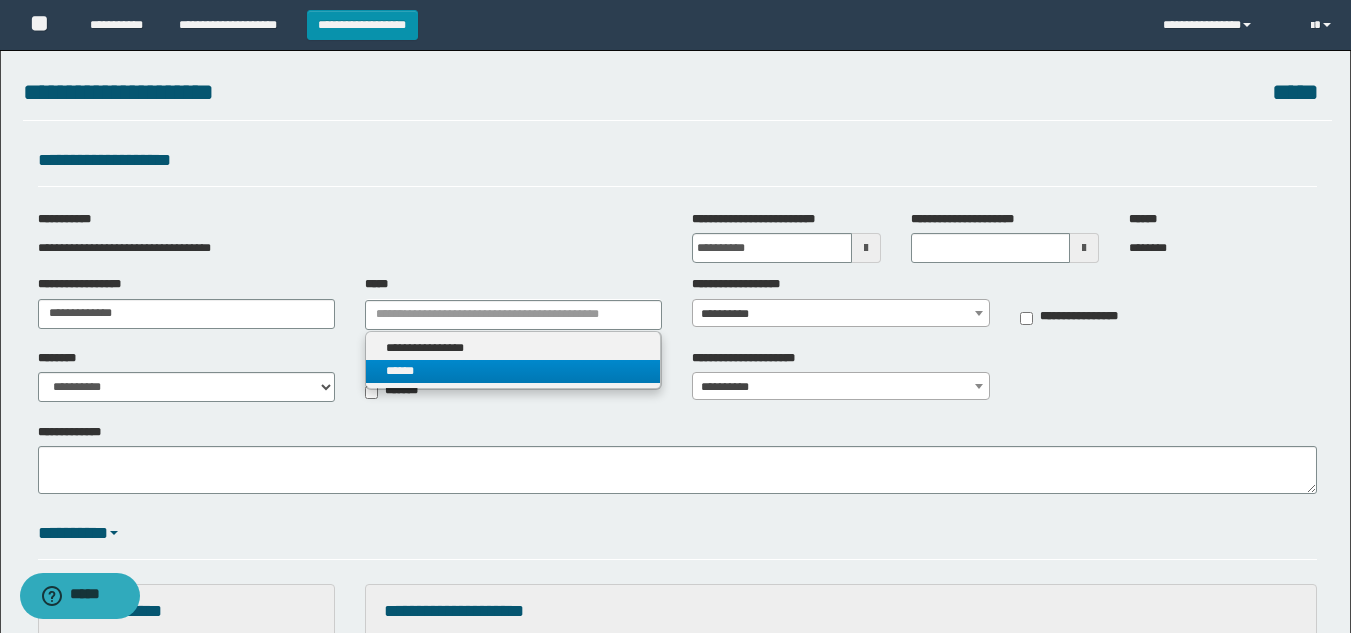 click on "******" at bounding box center (513, 371) 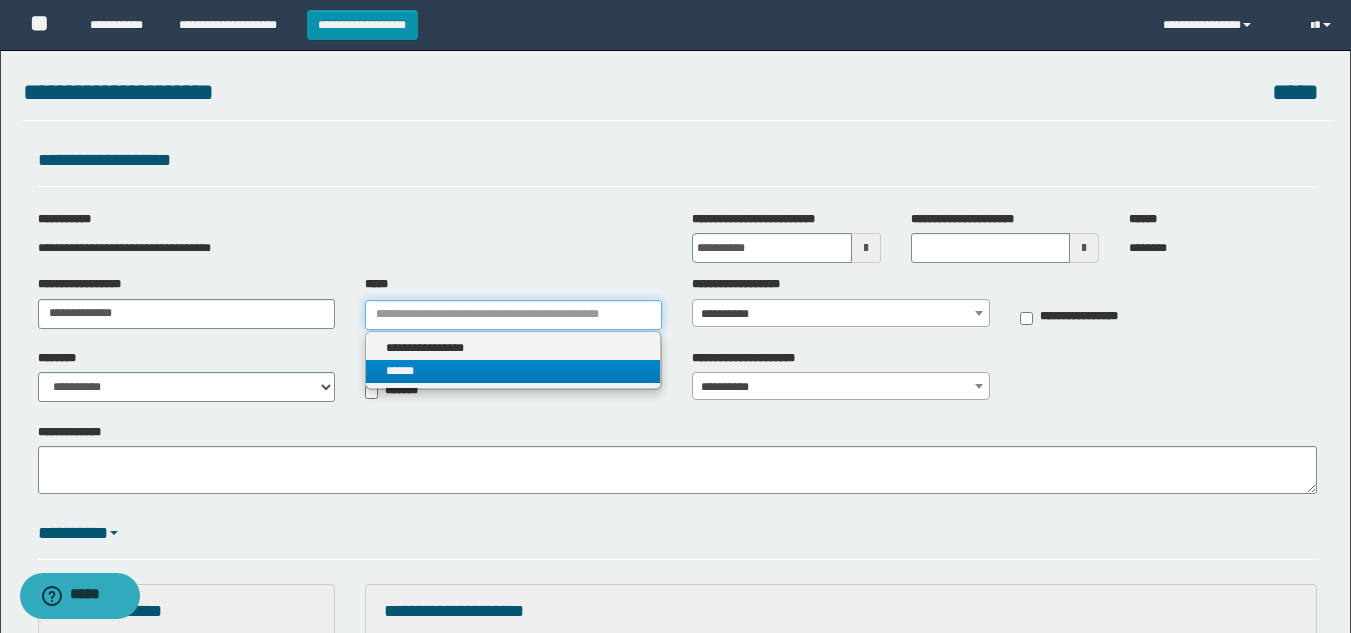 type 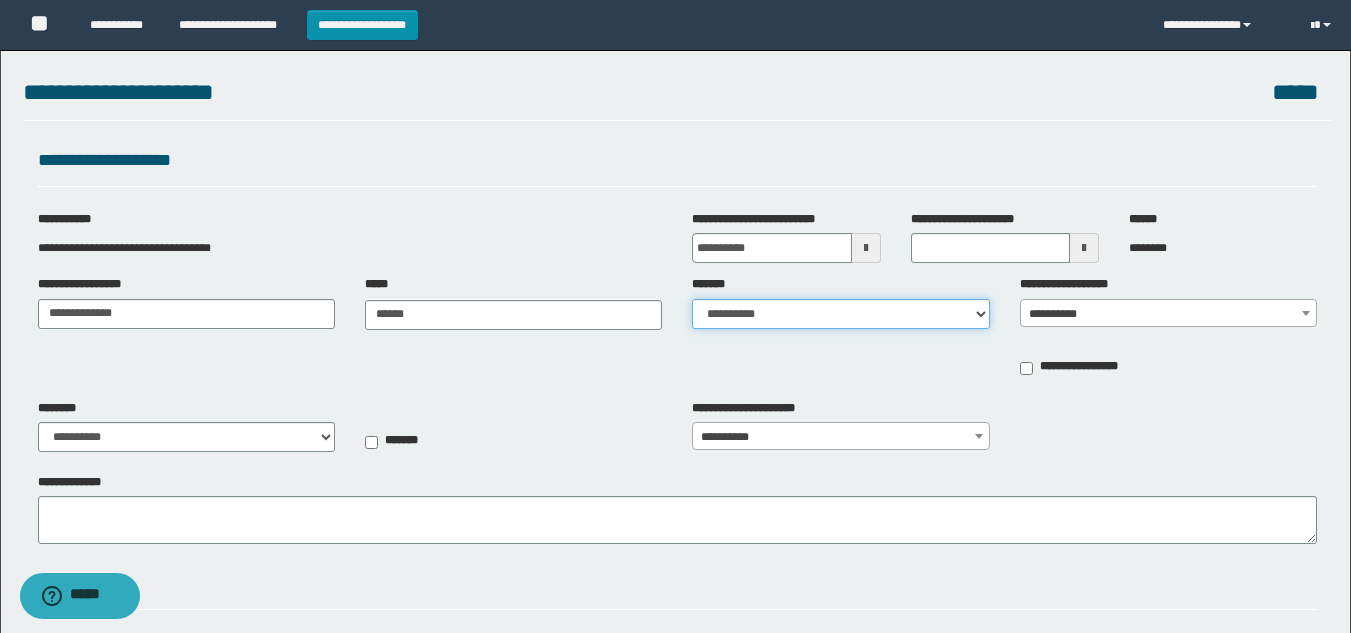 click on "**********" at bounding box center [840, 314] 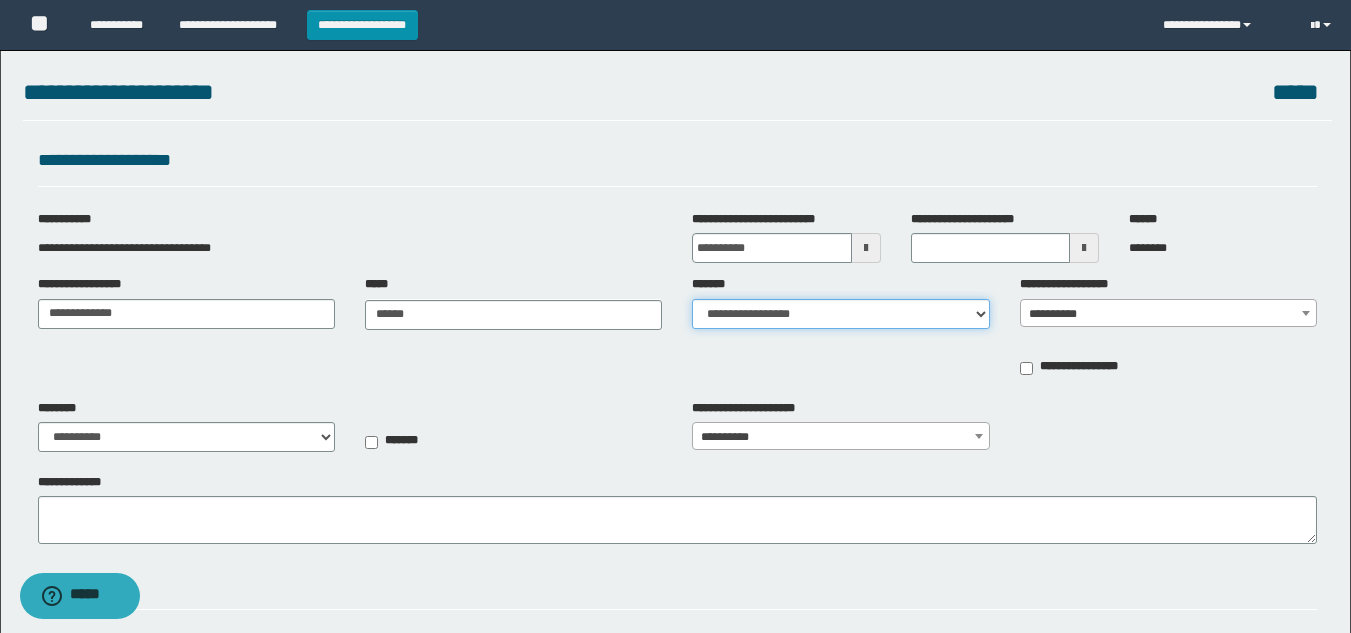 click on "**********" at bounding box center [840, 314] 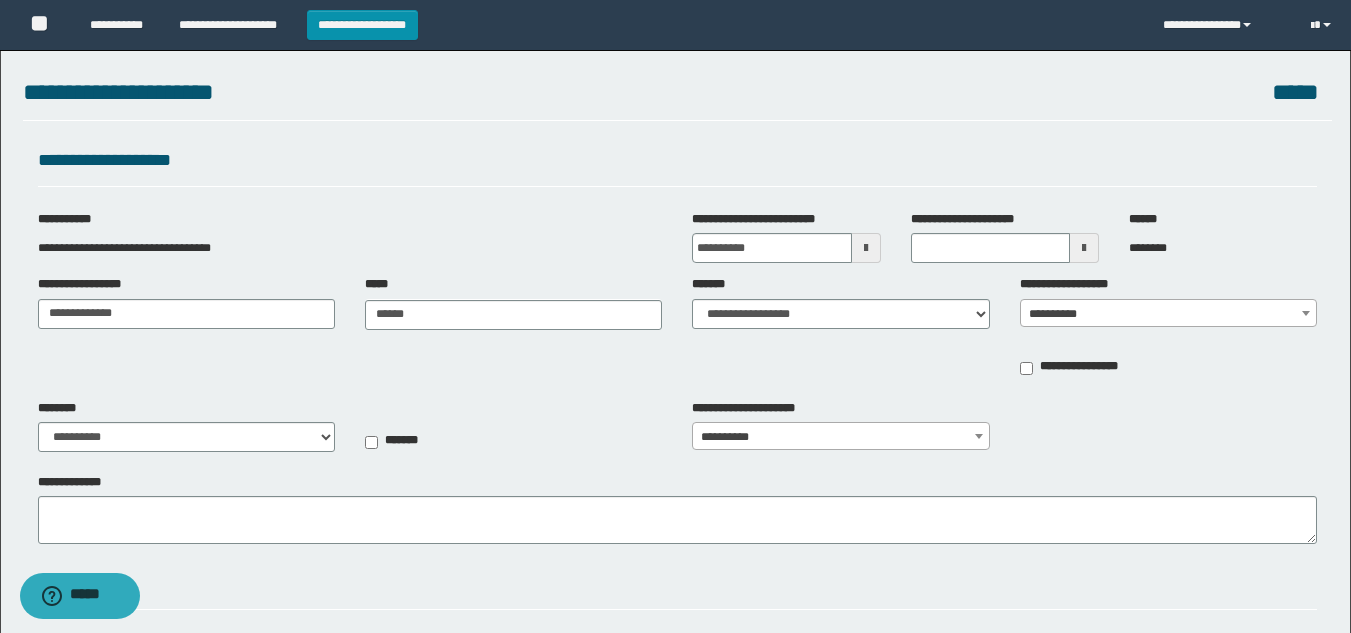 click on "**********" at bounding box center (1168, 314) 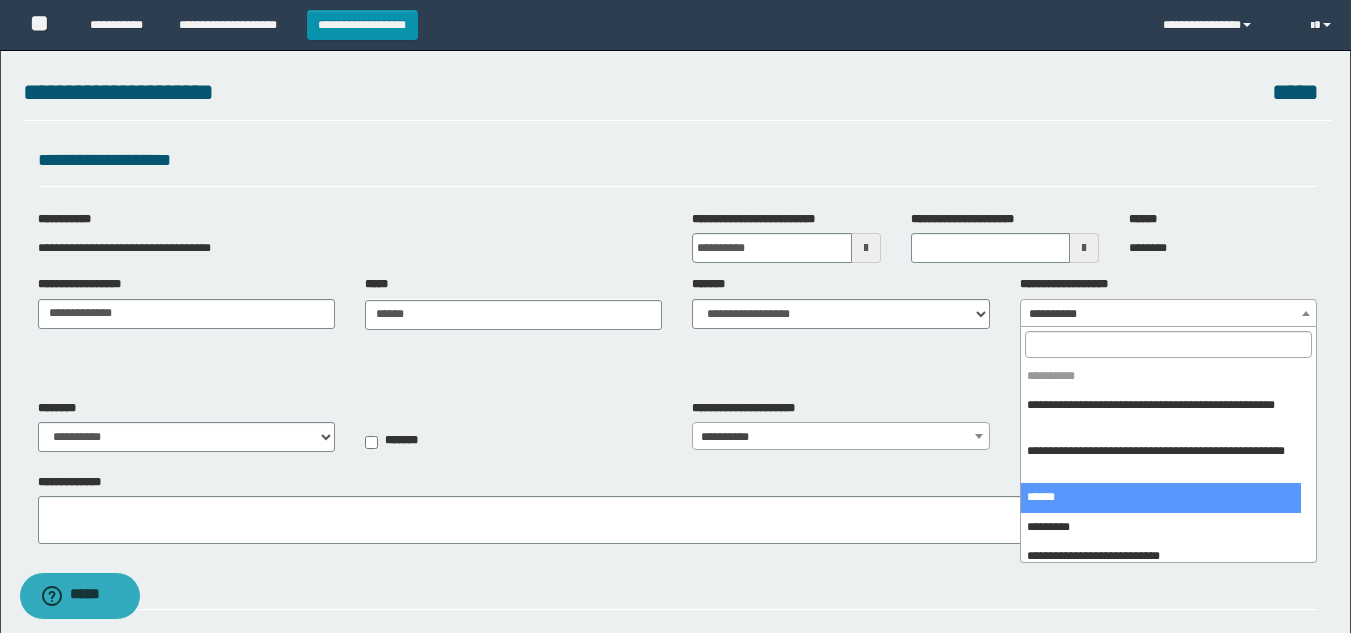 select on "***" 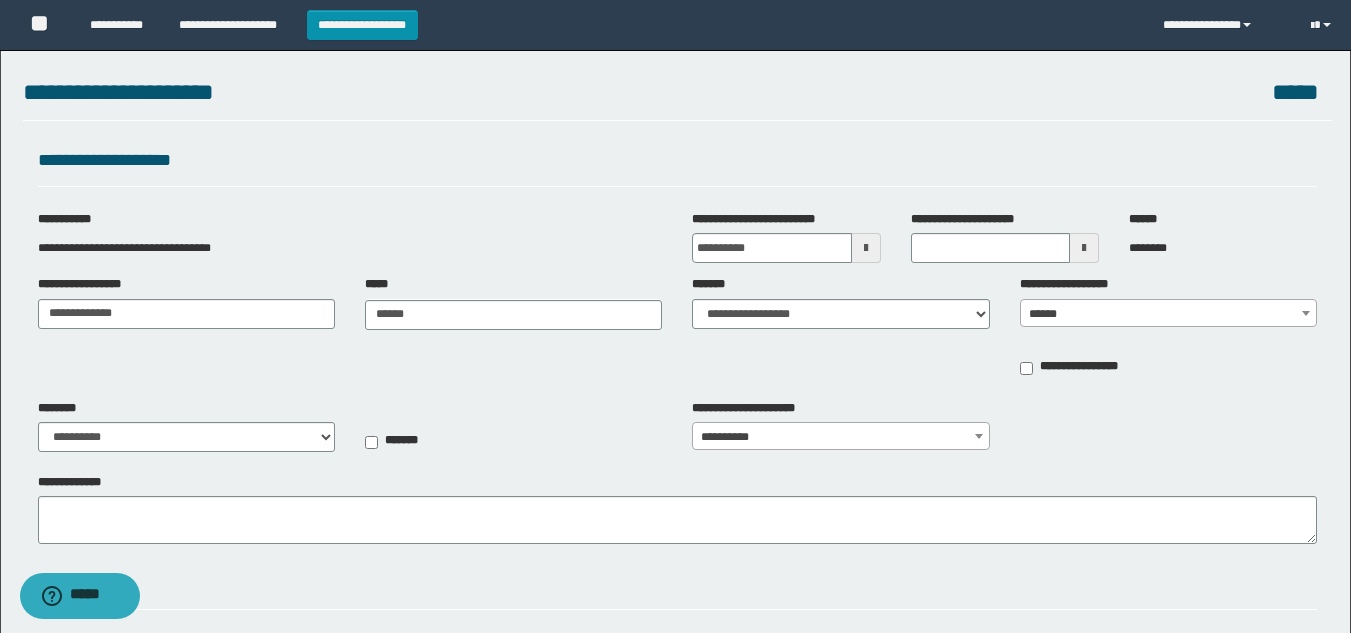 type on "**********" 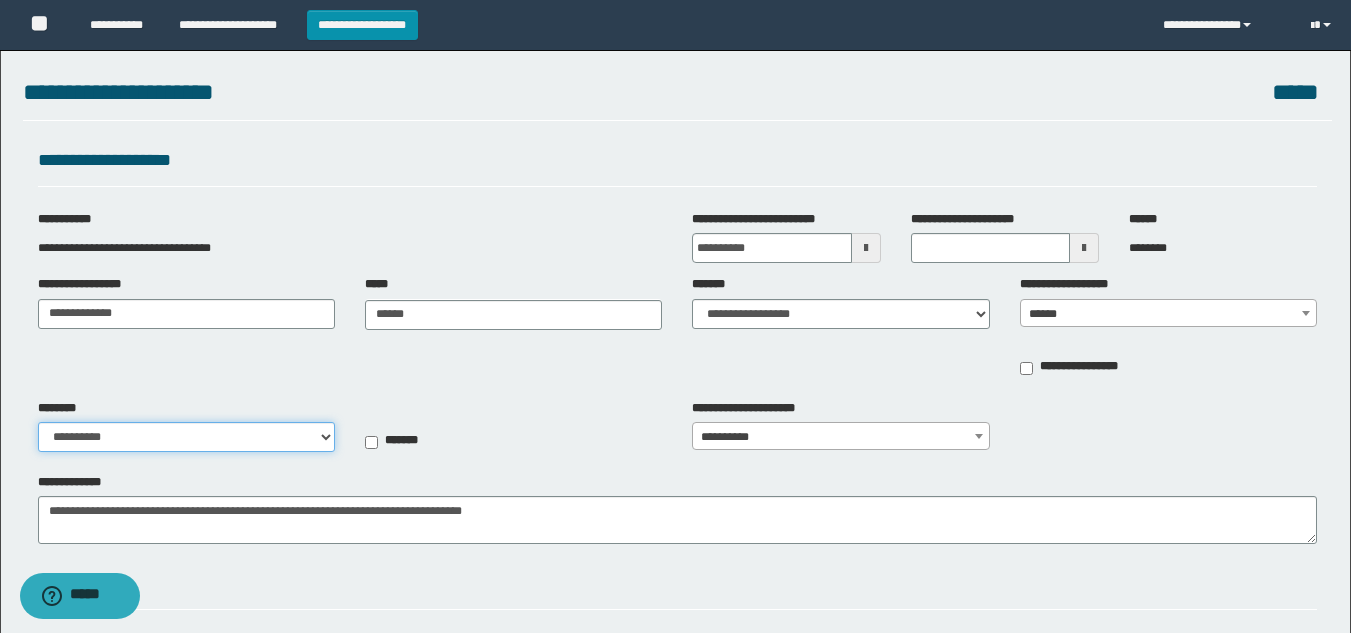 click on "**********" at bounding box center (186, 437) 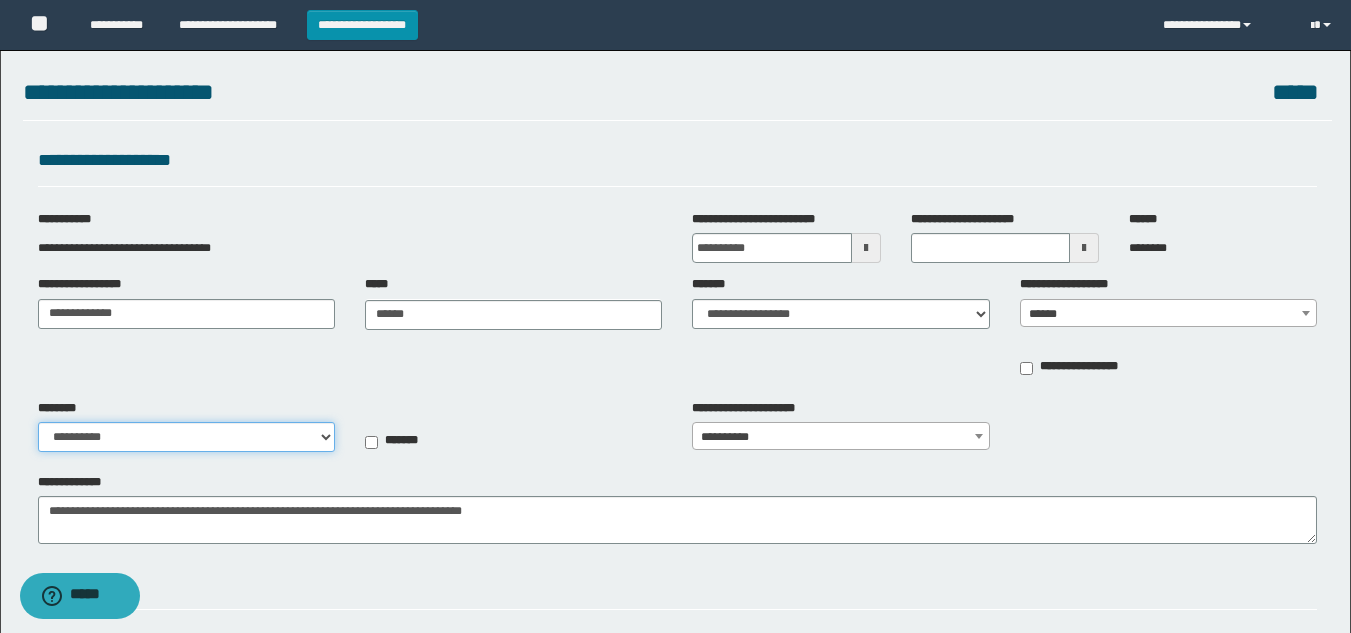 select on "**" 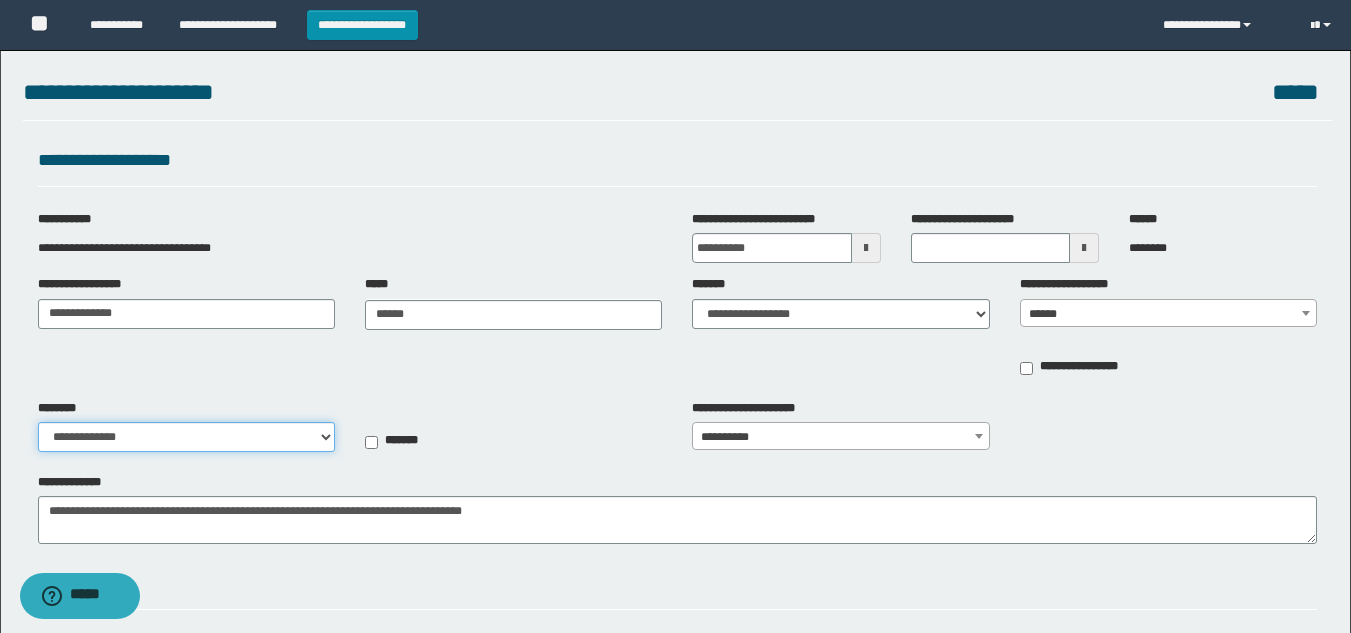 click on "**********" at bounding box center (186, 437) 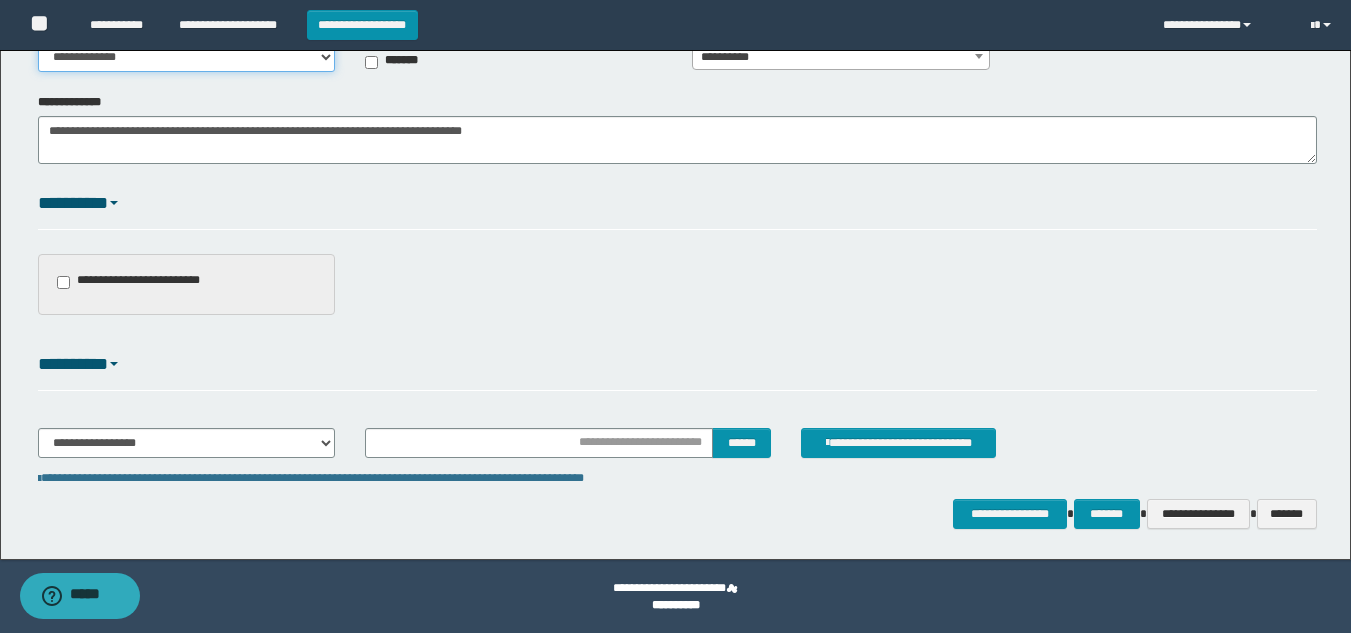 scroll, scrollTop: 381, scrollLeft: 0, axis: vertical 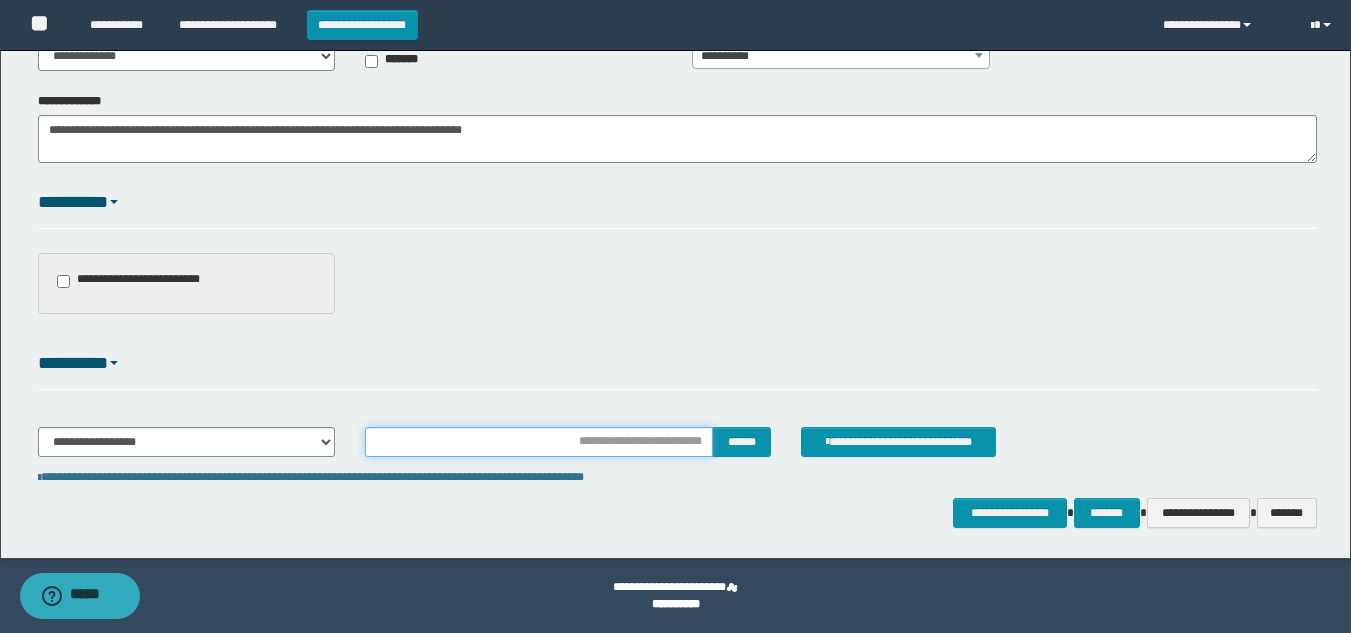 click at bounding box center (539, 442) 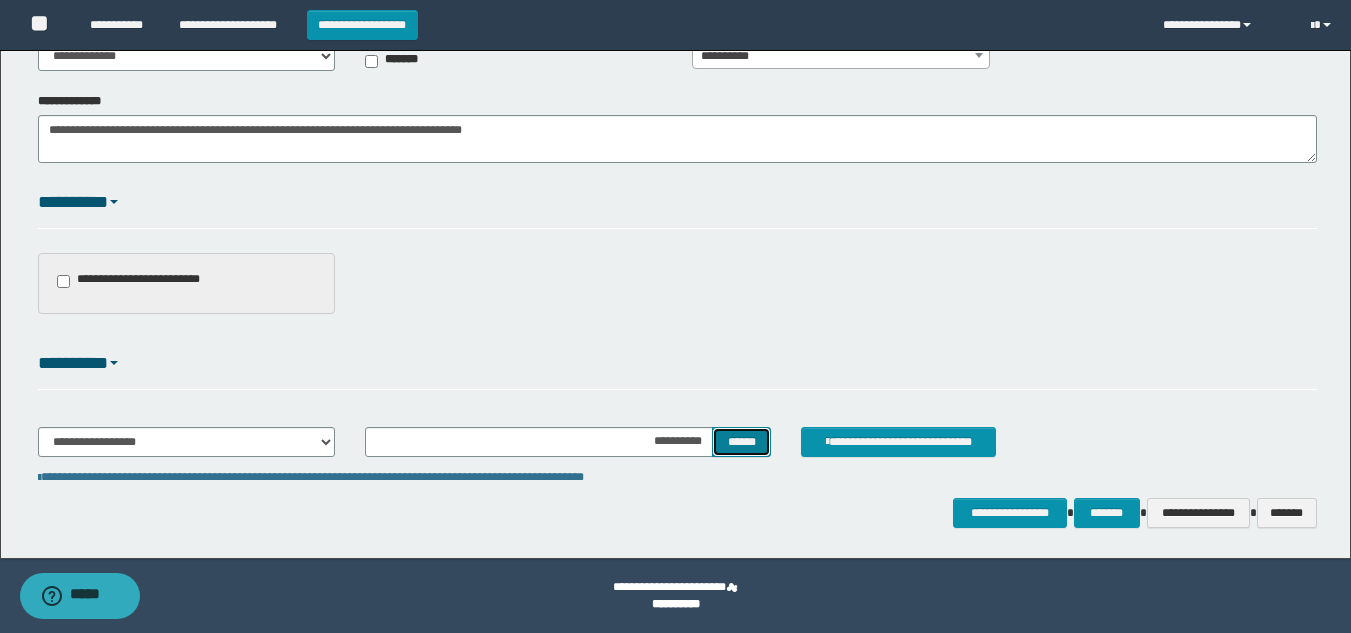 click on "******" at bounding box center (741, 442) 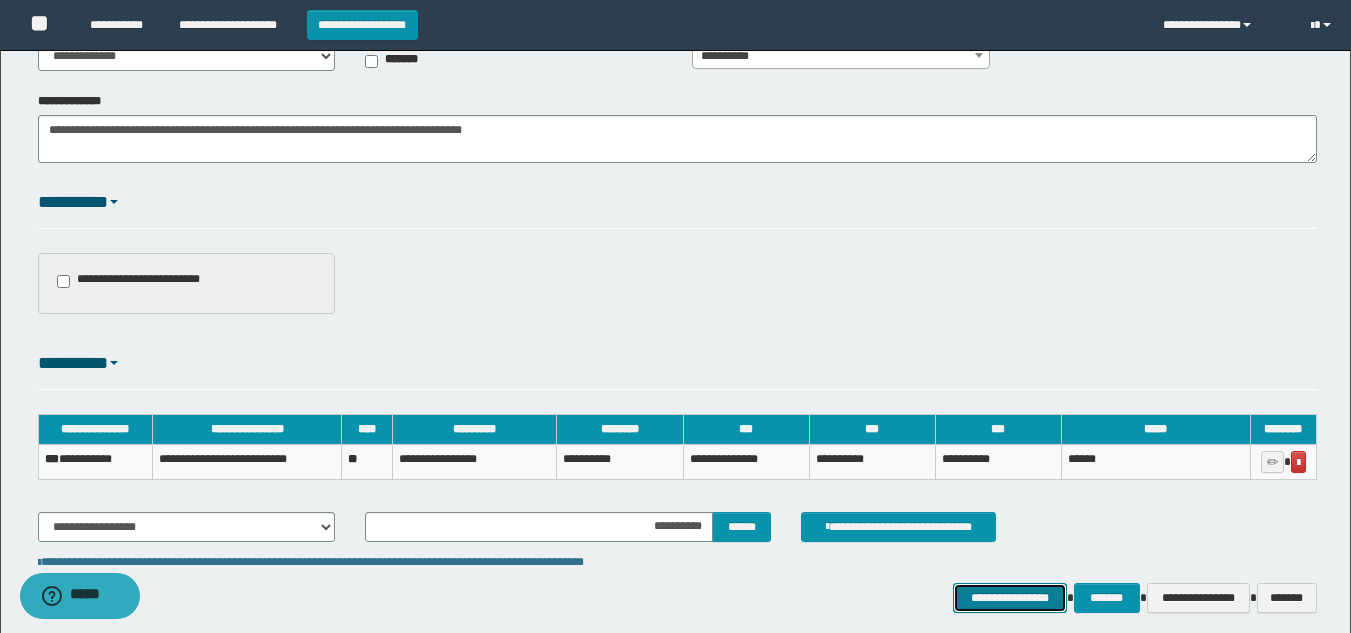 click on "**********" at bounding box center [1009, 598] 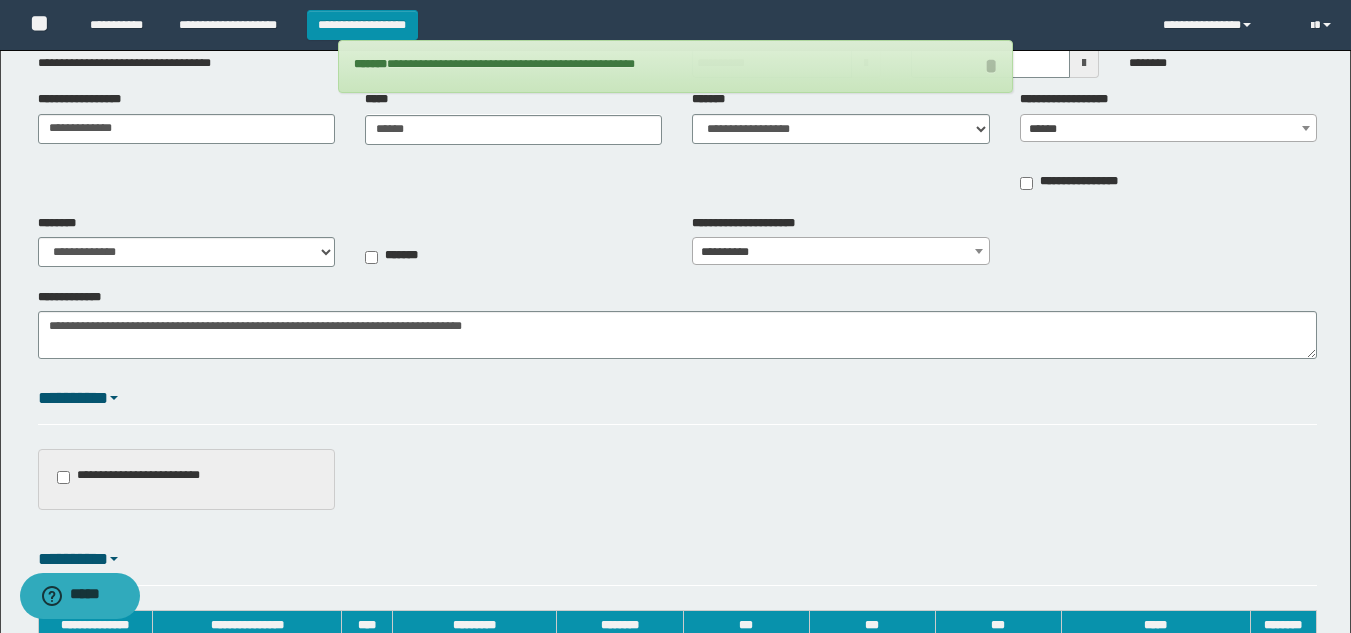 scroll, scrollTop: 0, scrollLeft: 0, axis: both 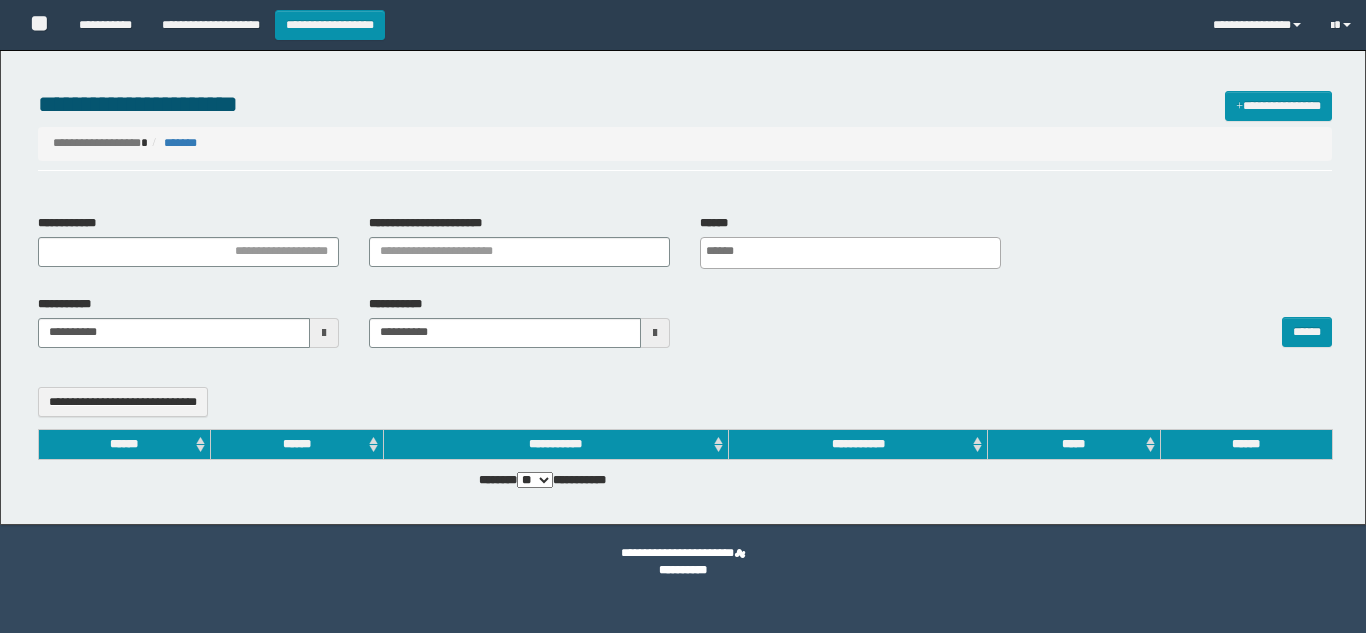 select 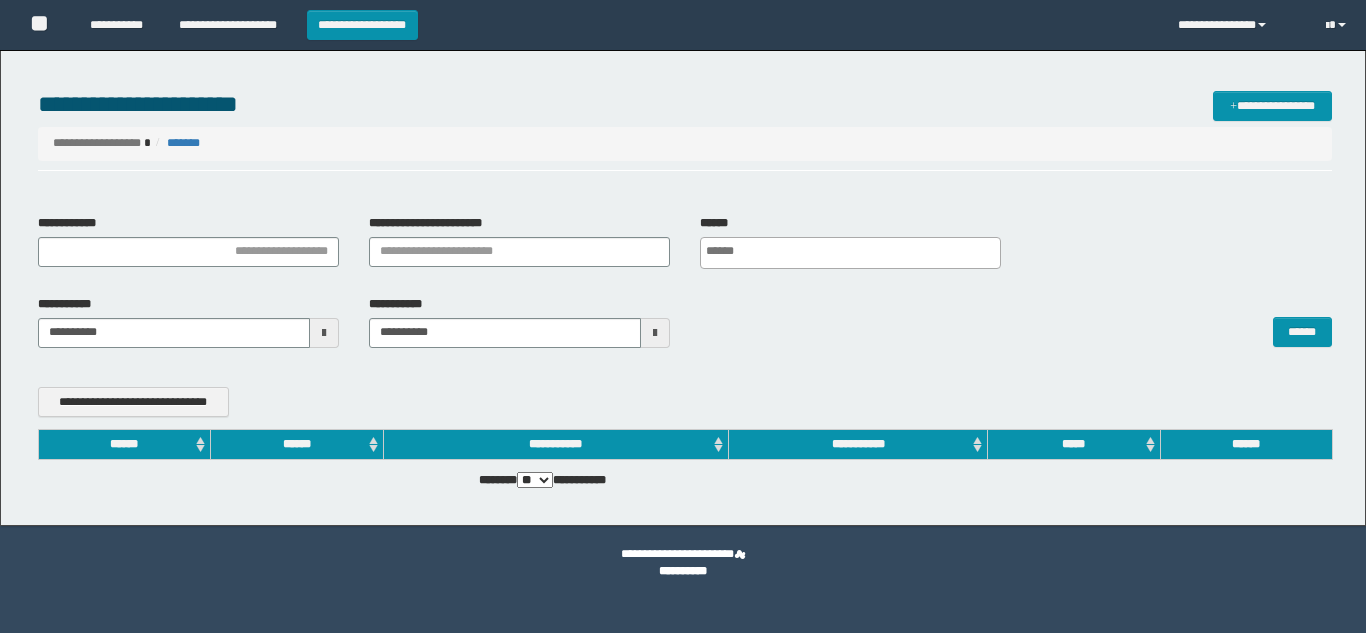 scroll, scrollTop: 0, scrollLeft: 0, axis: both 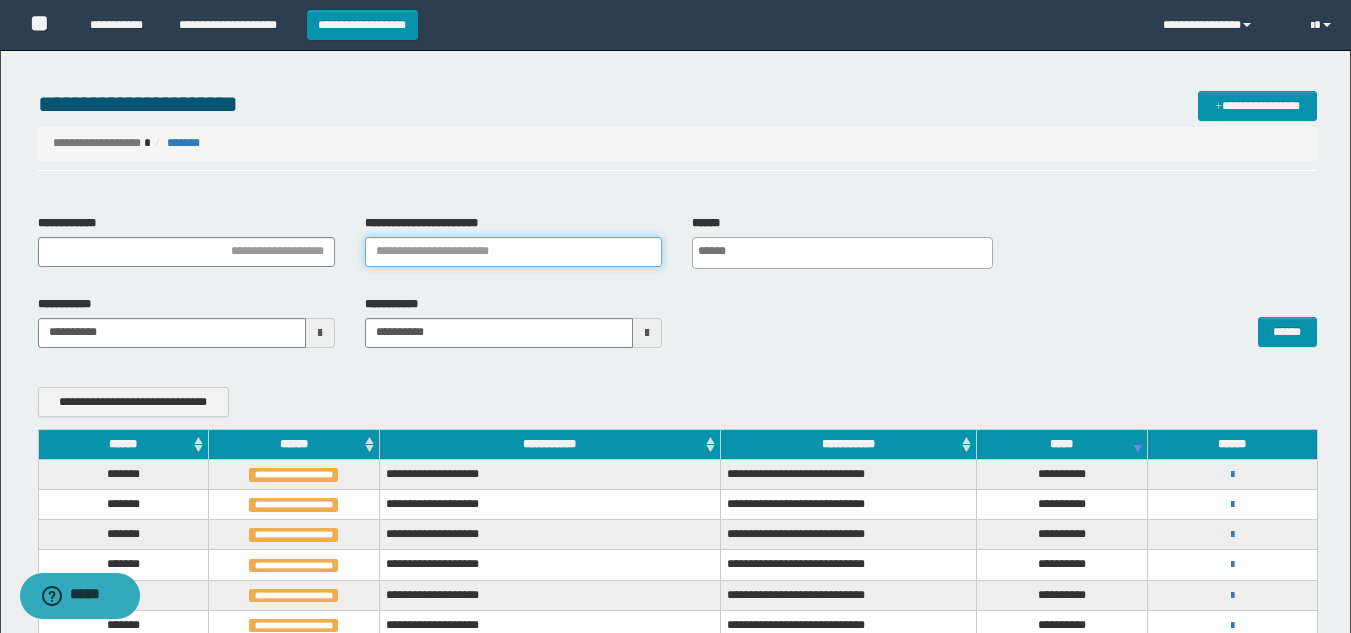 click on "**********" at bounding box center [513, 252] 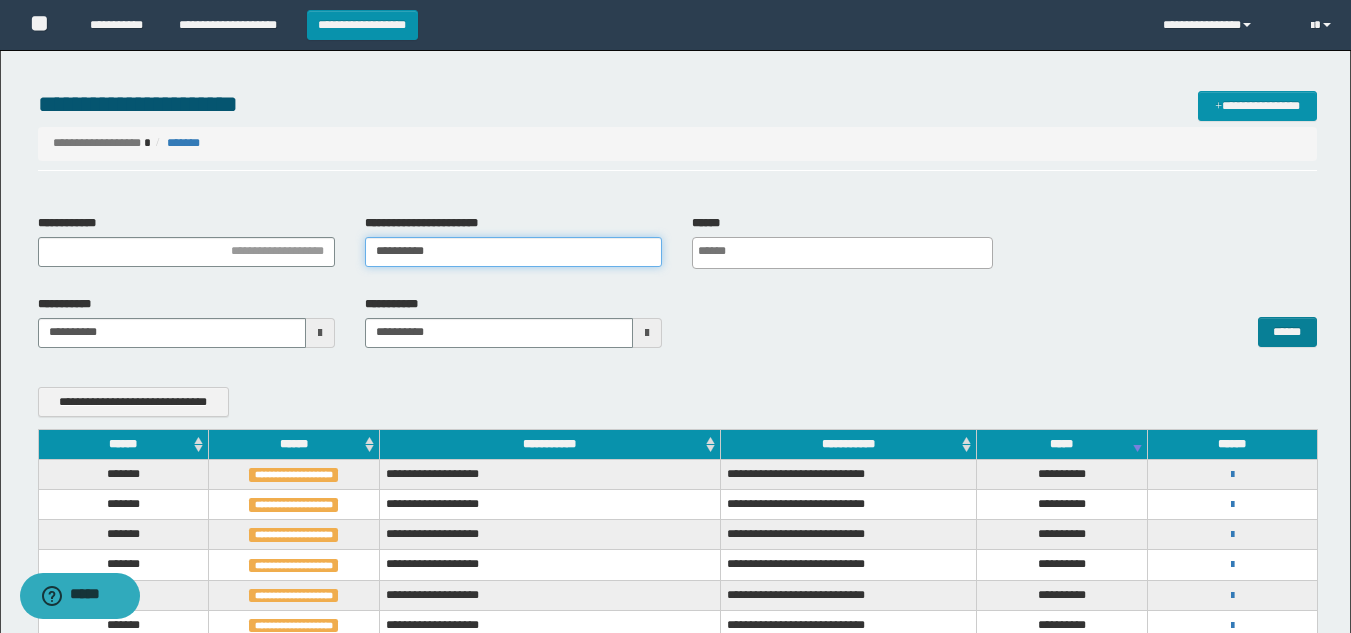 type on "**********" 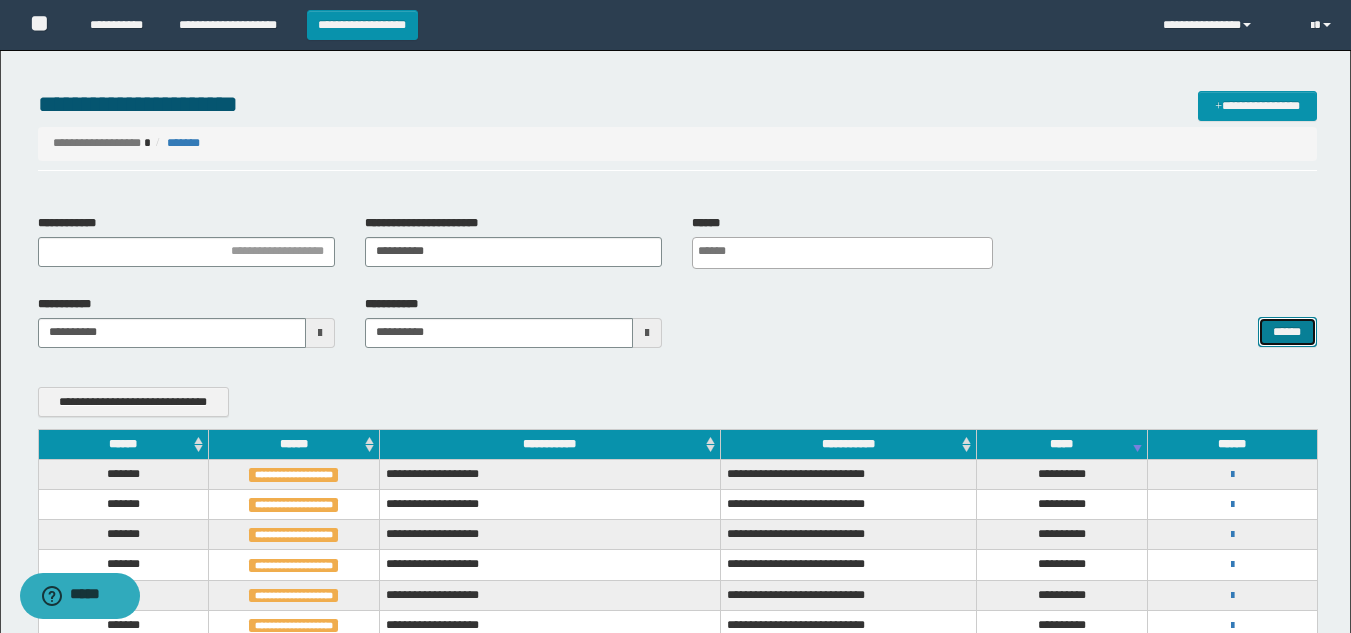 click on "******" at bounding box center (1287, 332) 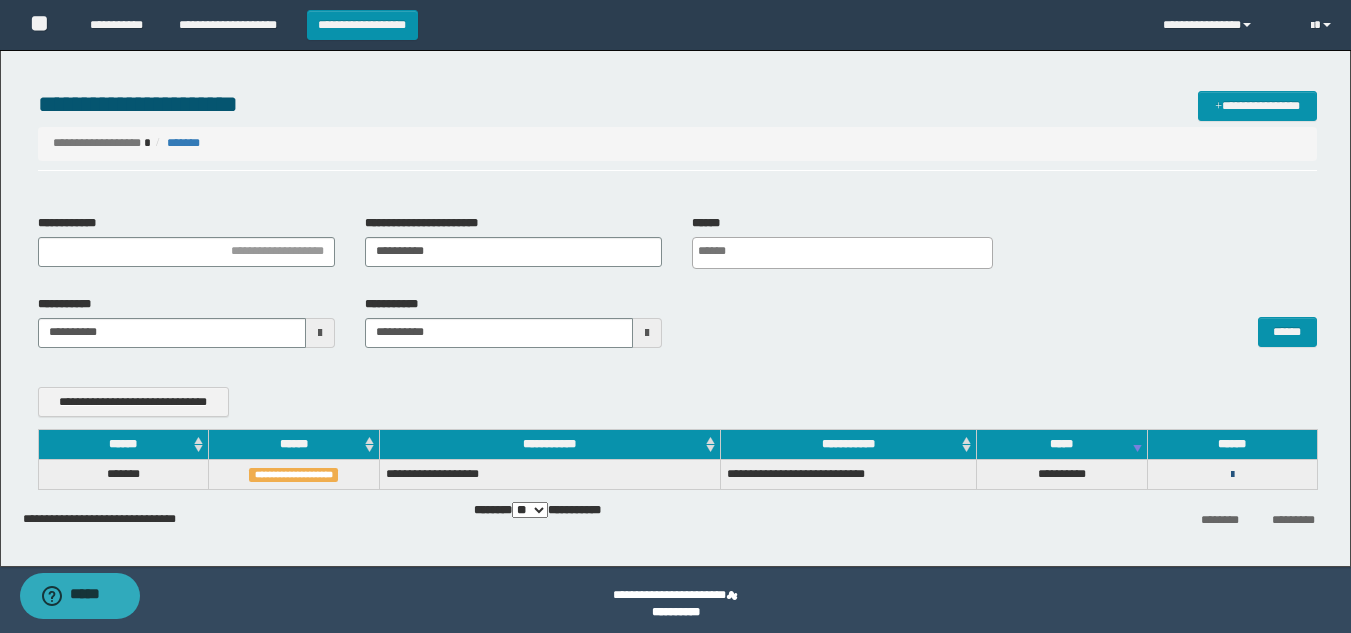 click at bounding box center (1232, 475) 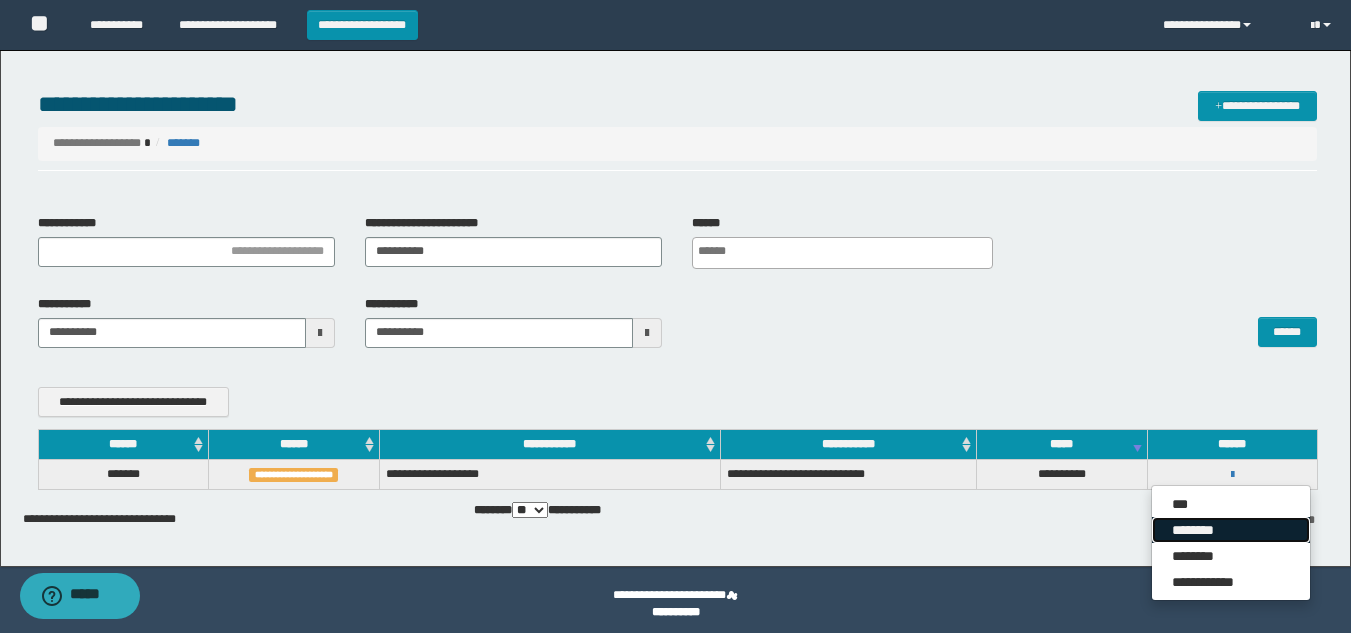 click on "********" at bounding box center [1231, 530] 